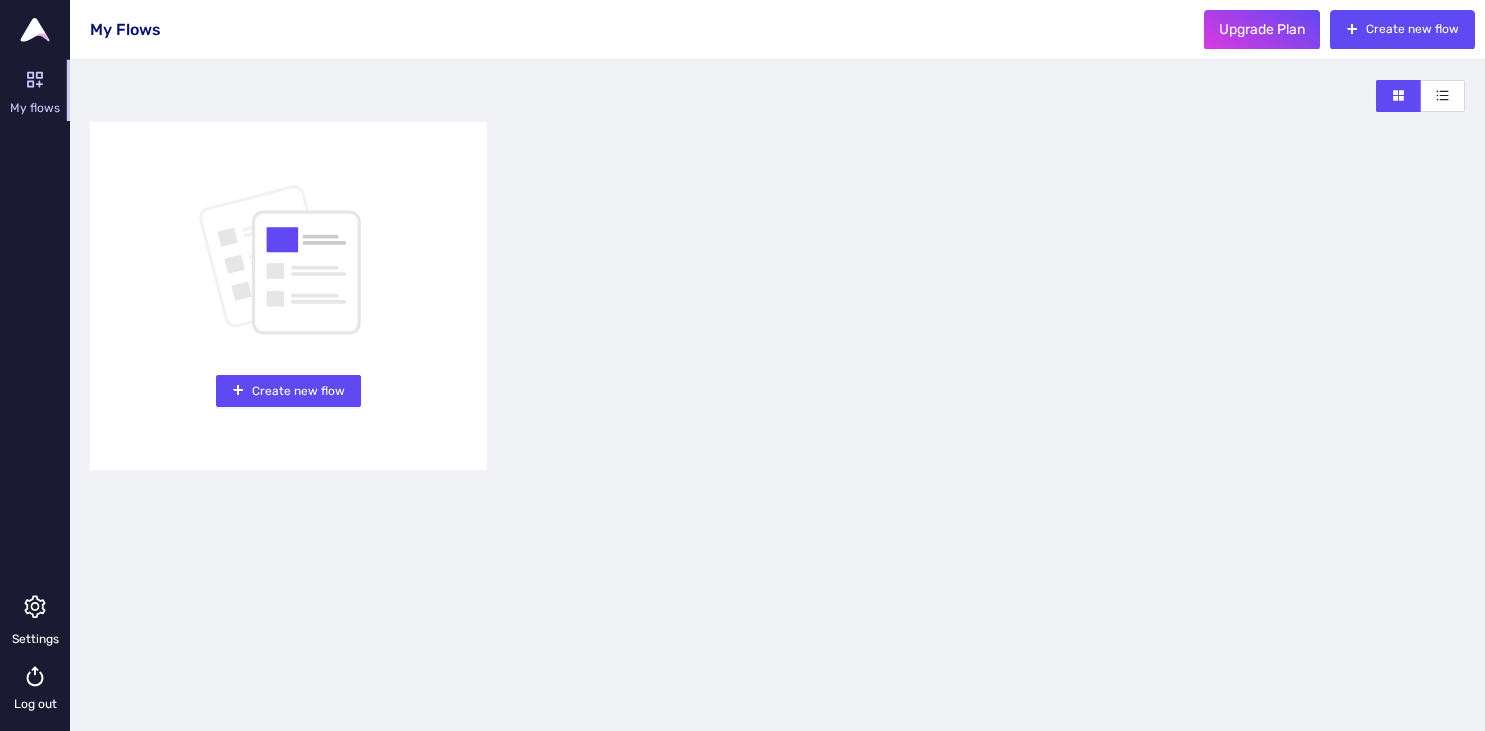 scroll, scrollTop: 0, scrollLeft: 0, axis: both 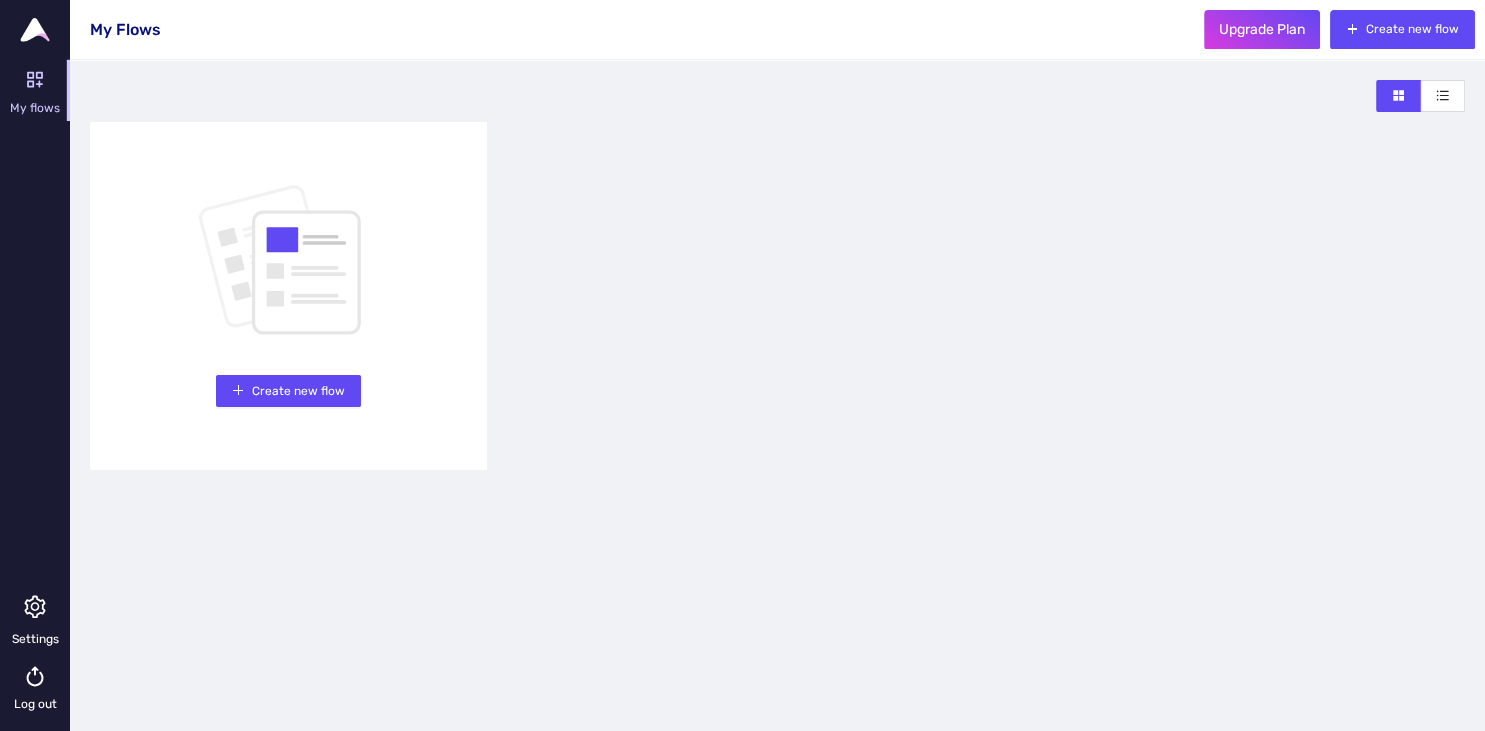 click 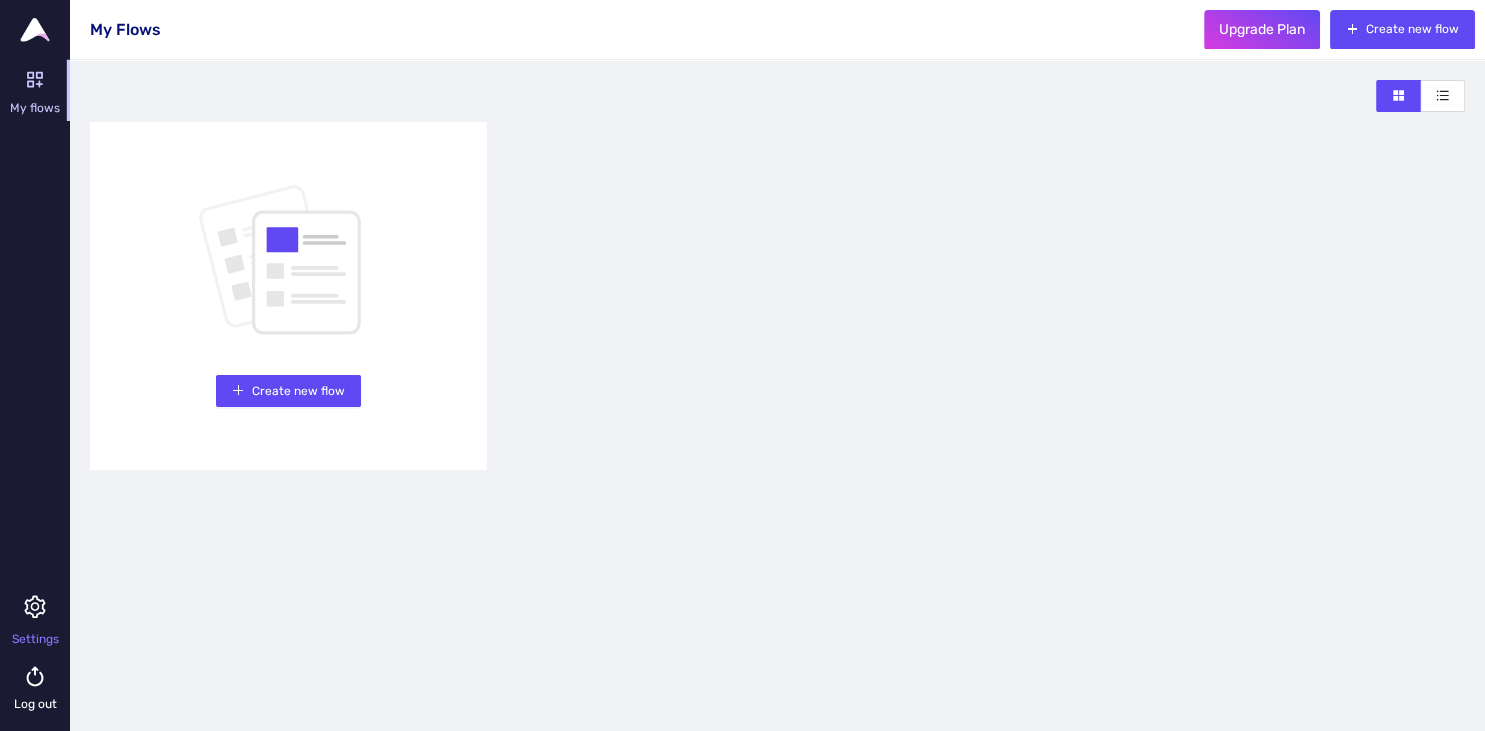 click 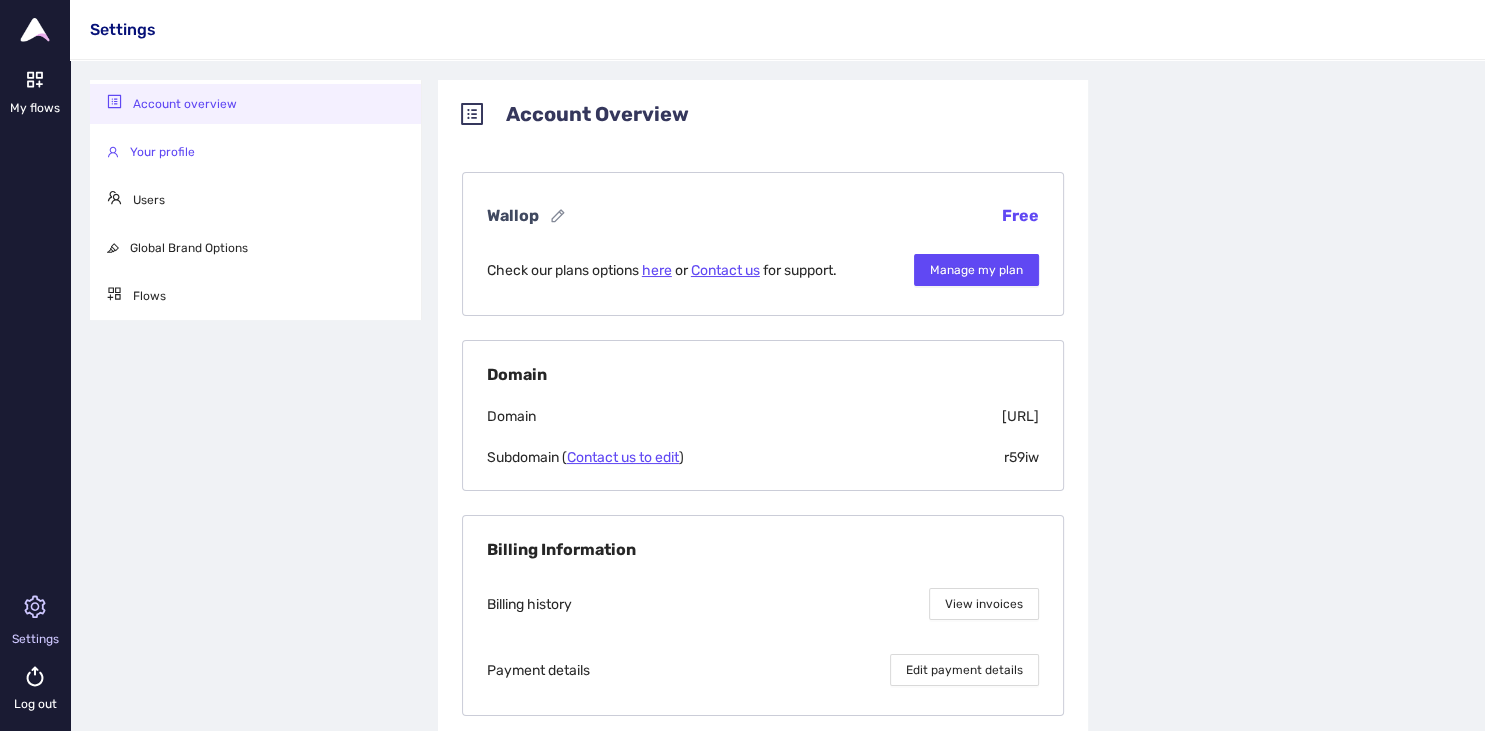 click on "Your profile" at bounding box center (162, 152) 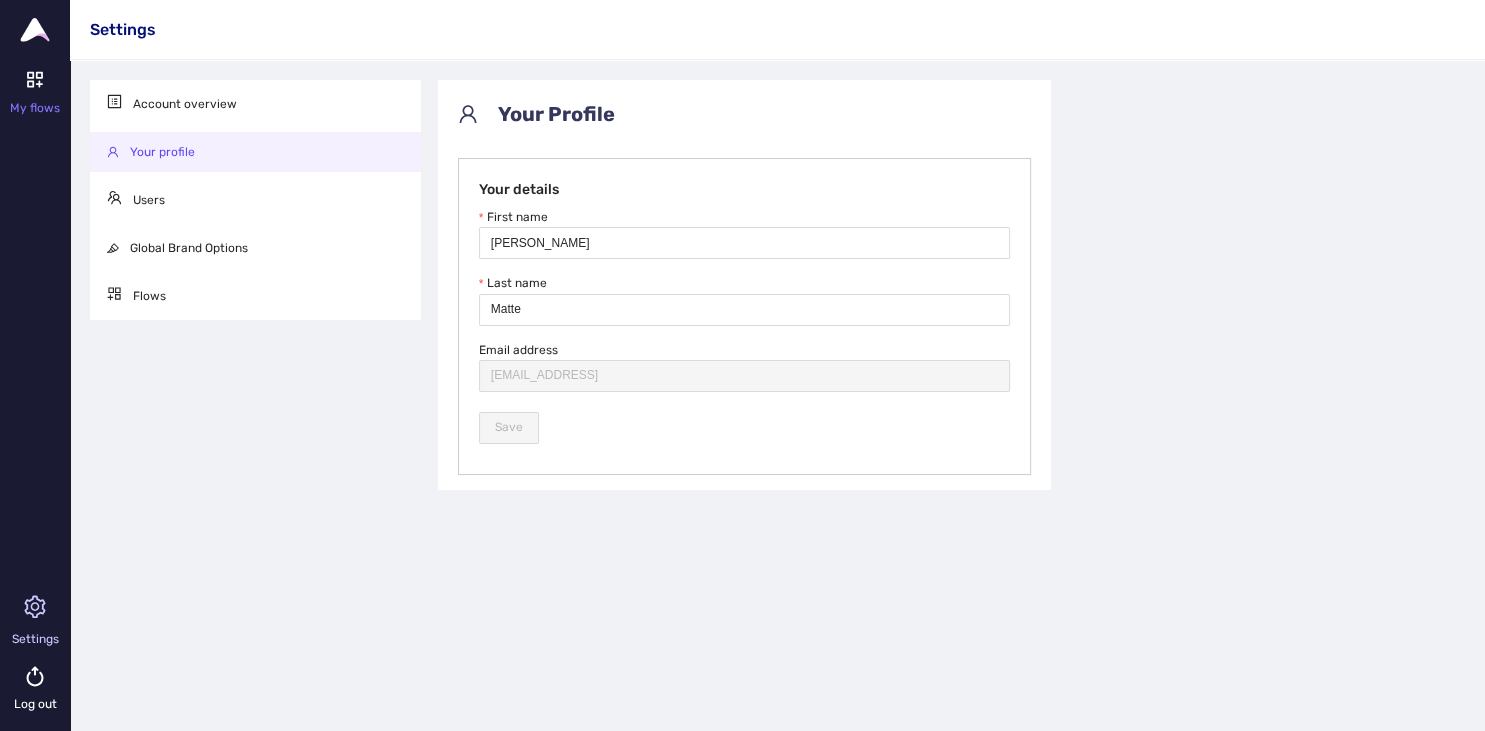 click 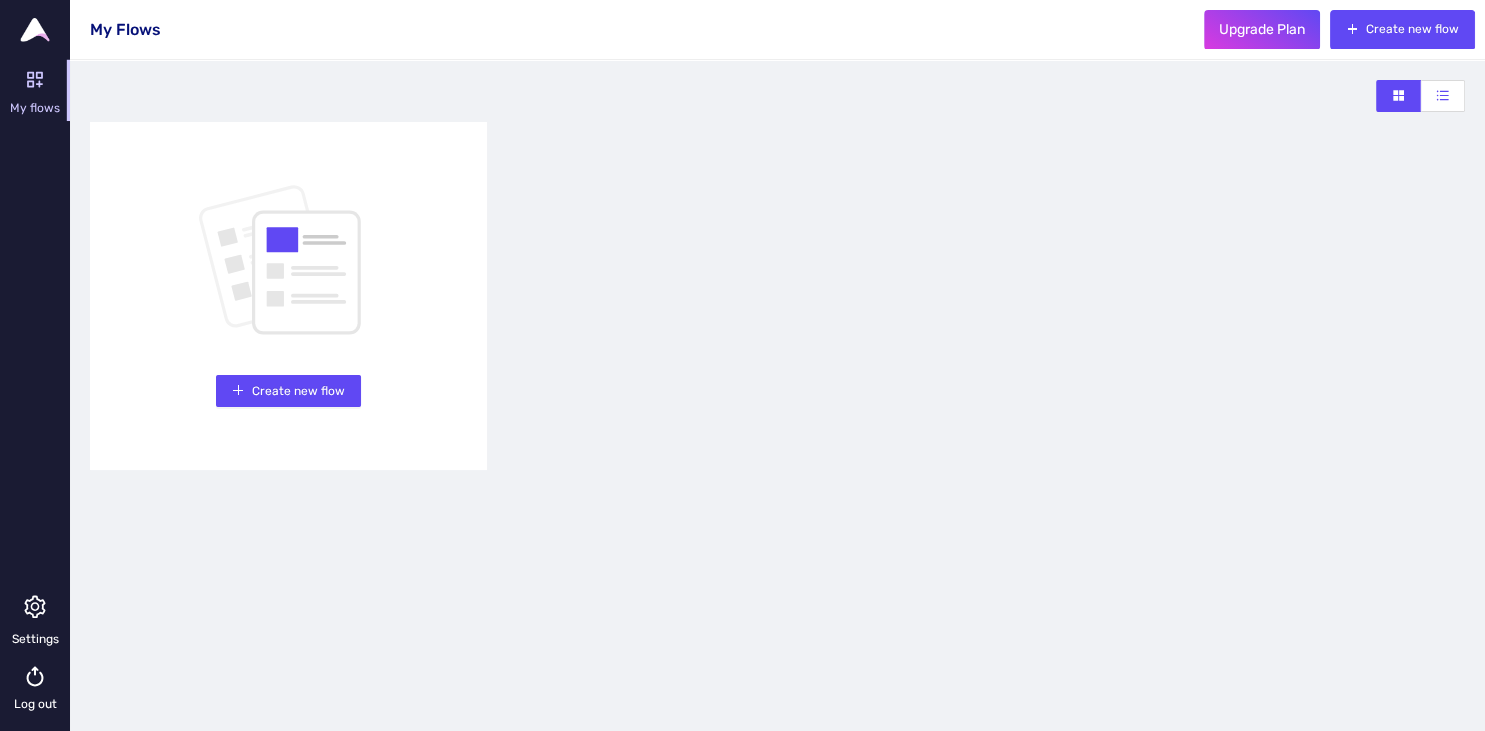 click 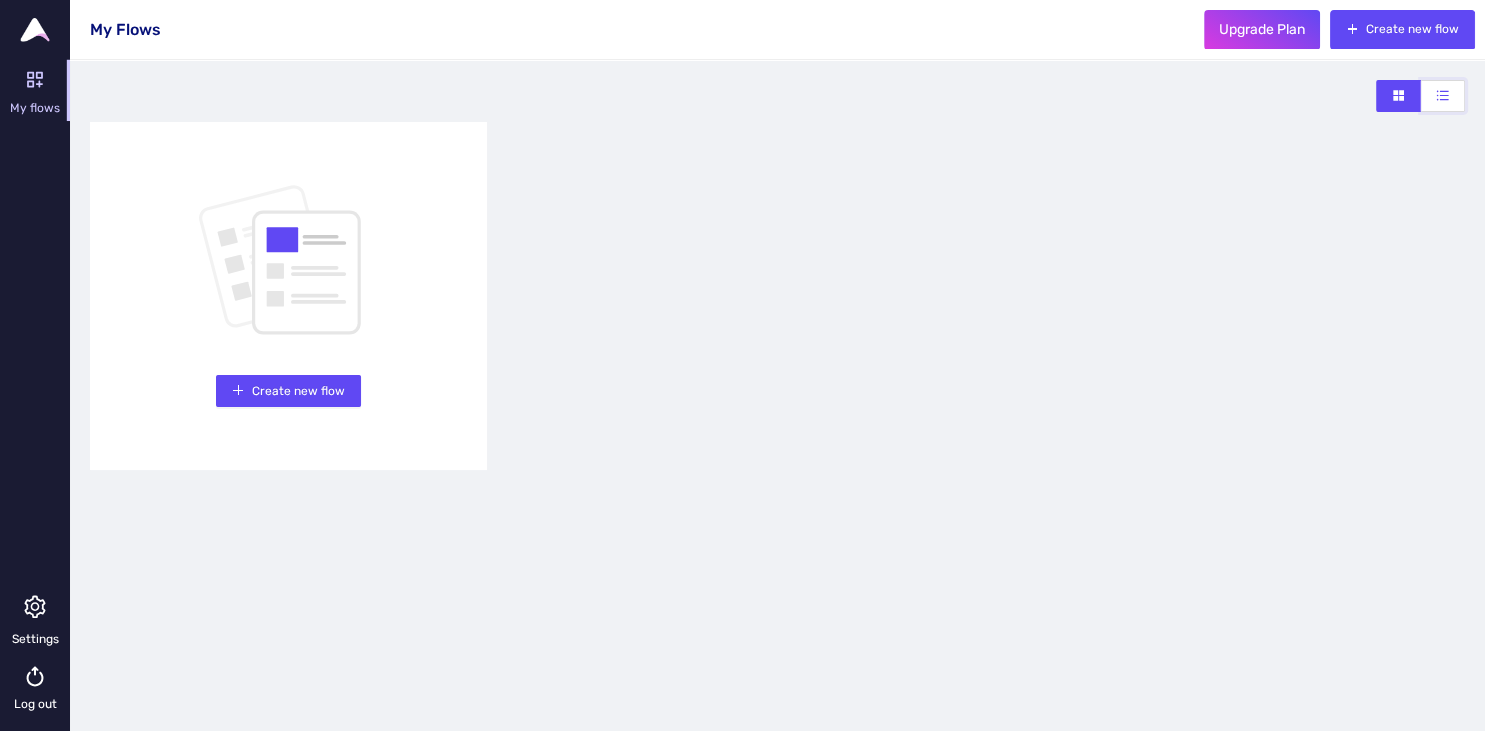click at bounding box center (1421, 100) 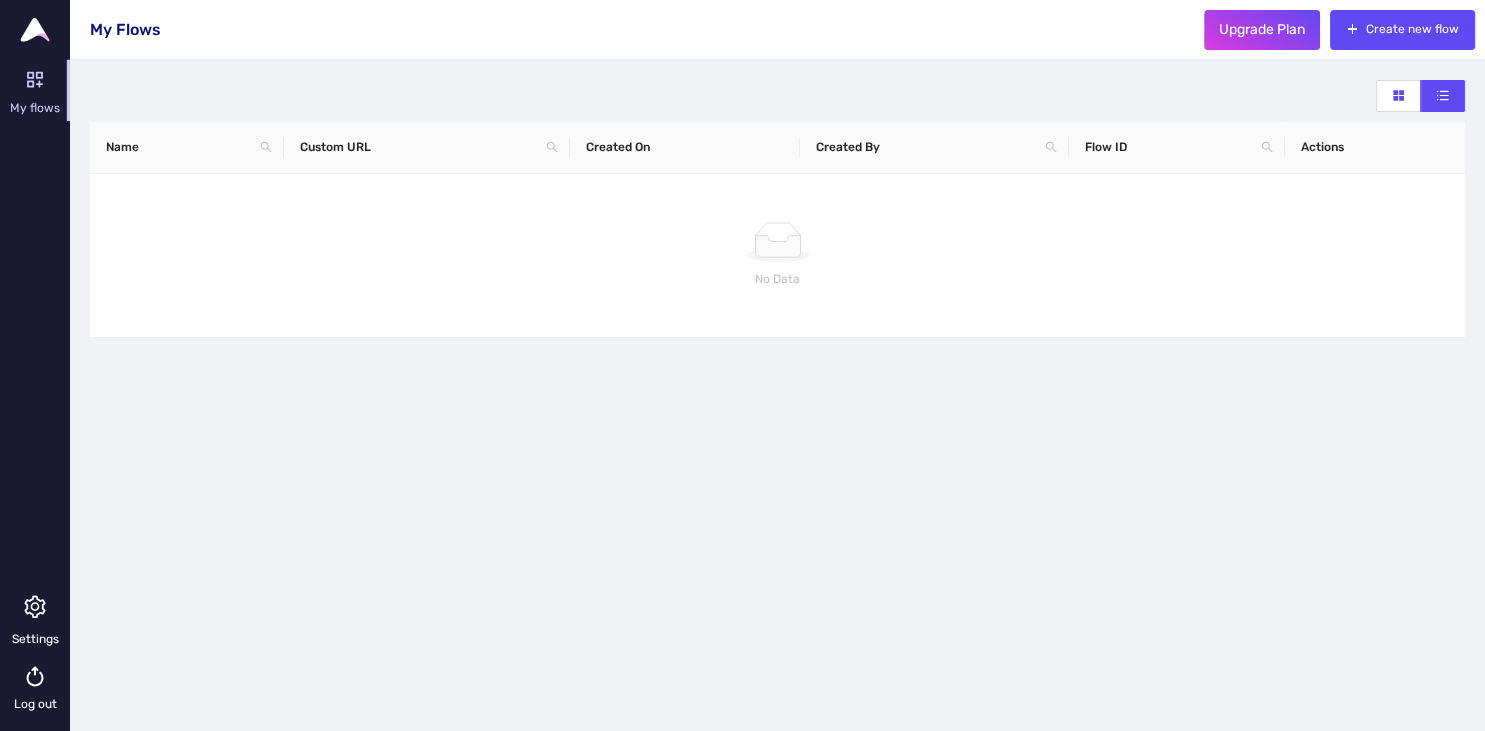 click 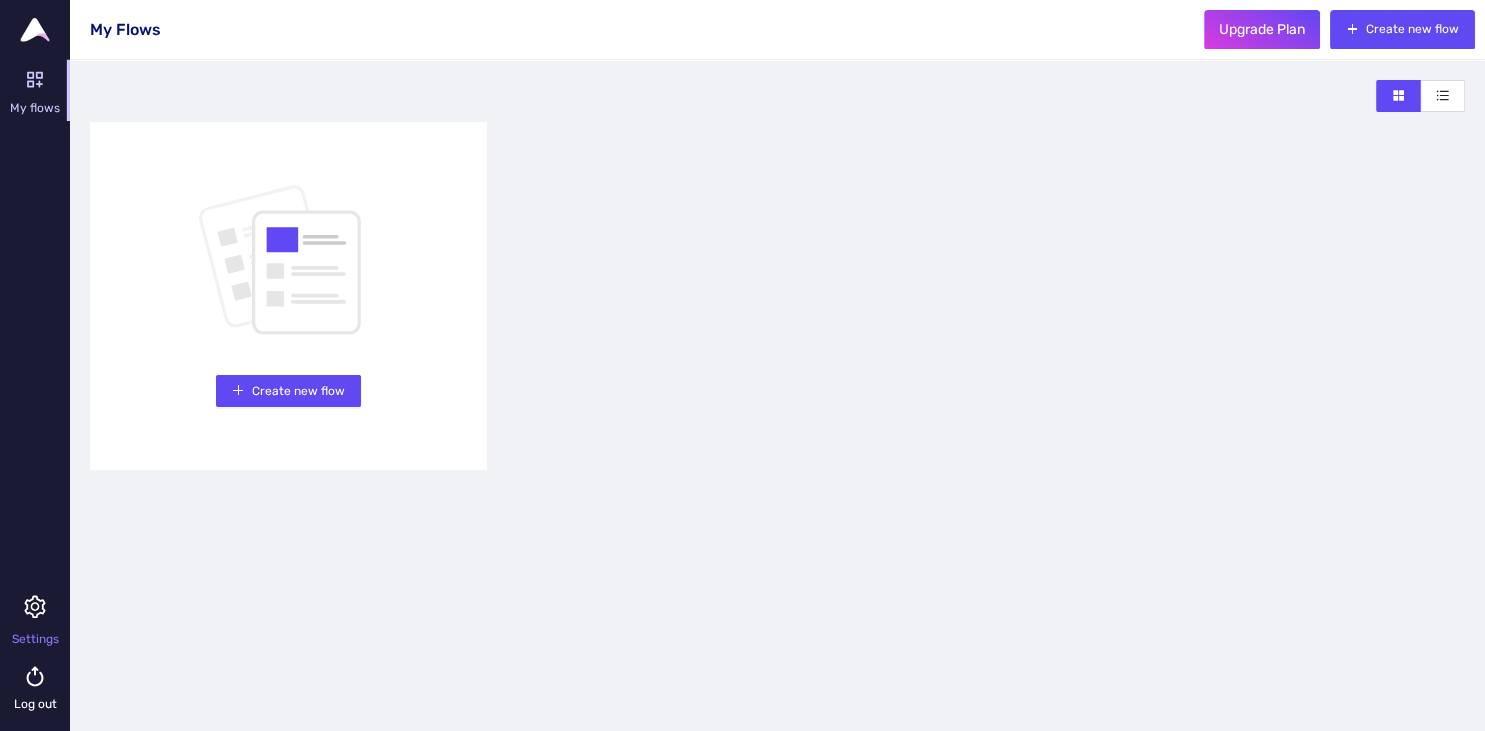 click 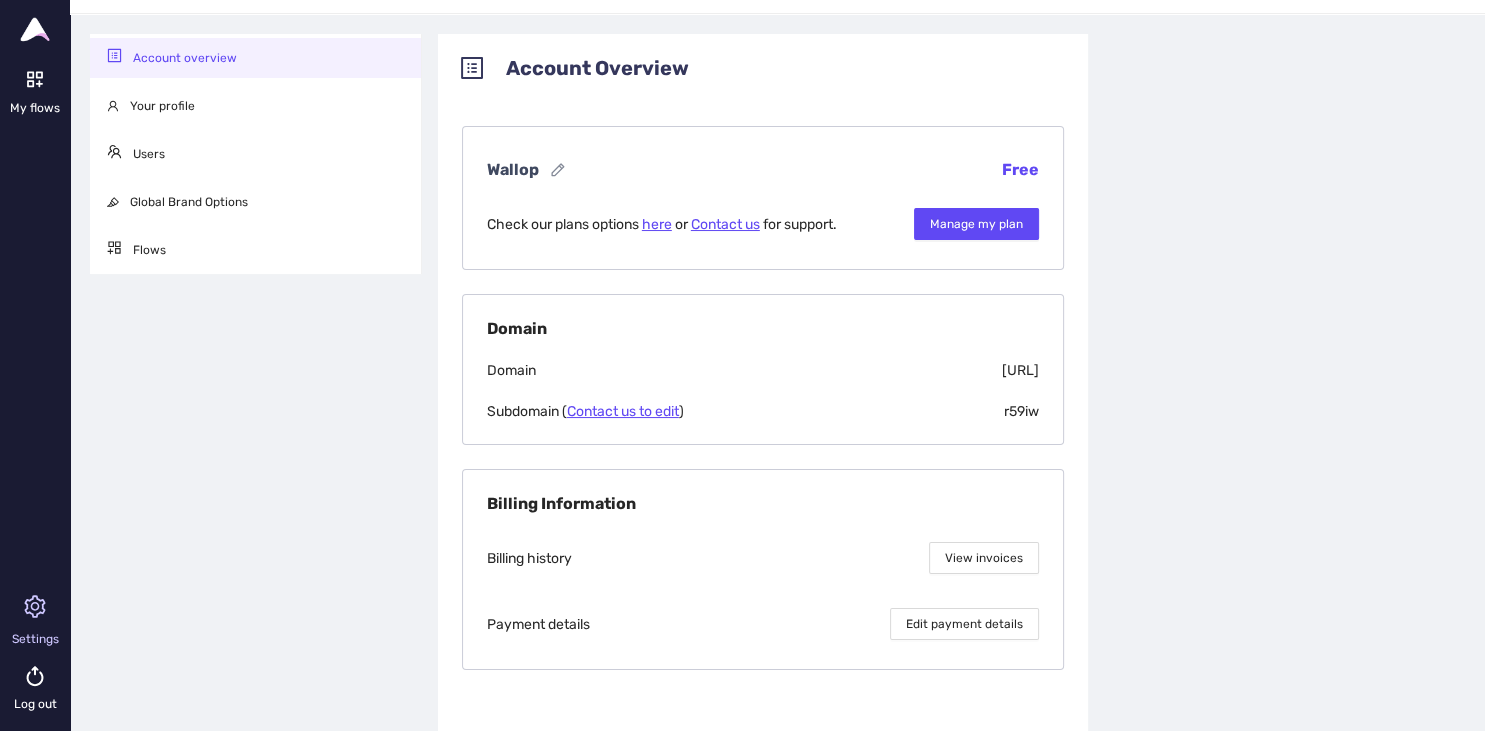 scroll, scrollTop: 60, scrollLeft: 0, axis: vertical 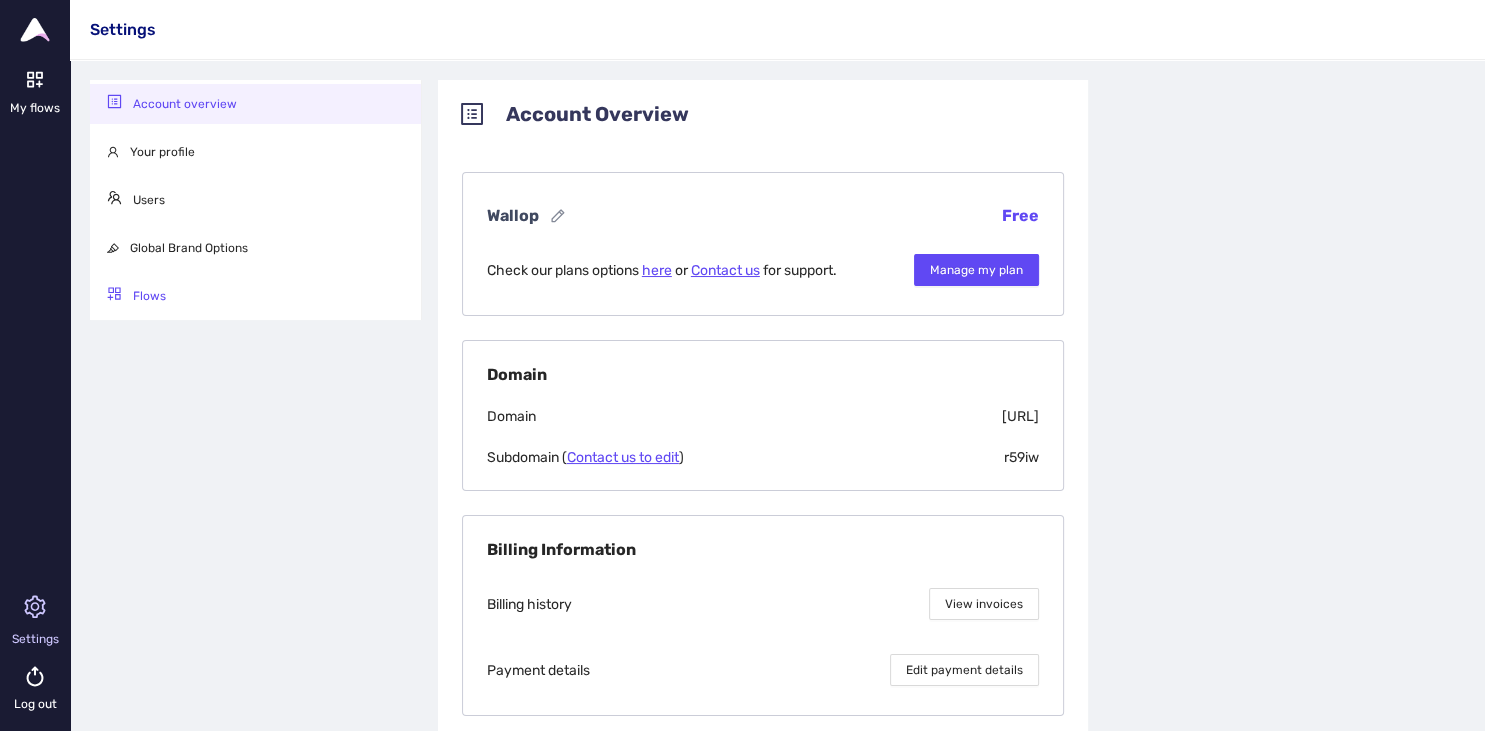 click on "Flows" at bounding box center [255, 296] 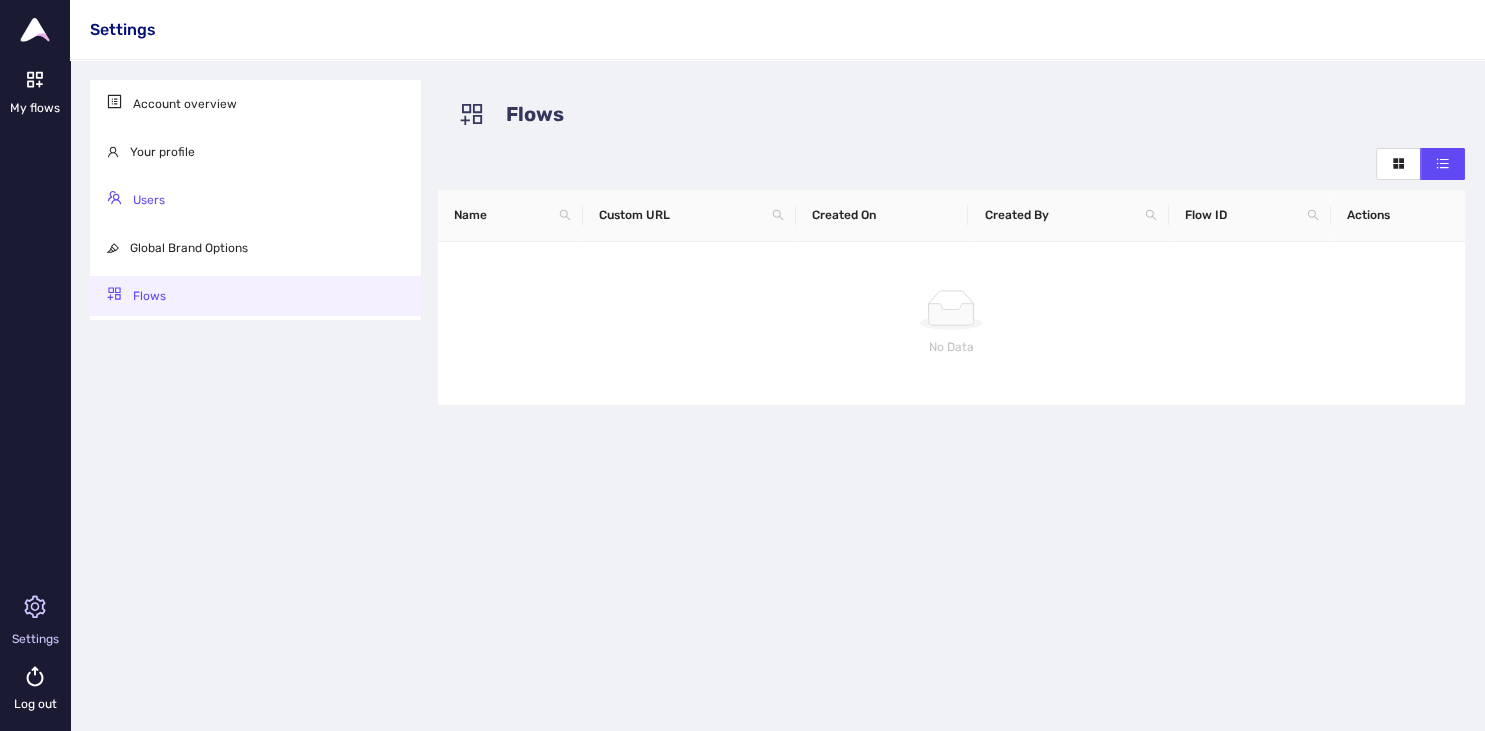 click on "Users" at bounding box center (149, 200) 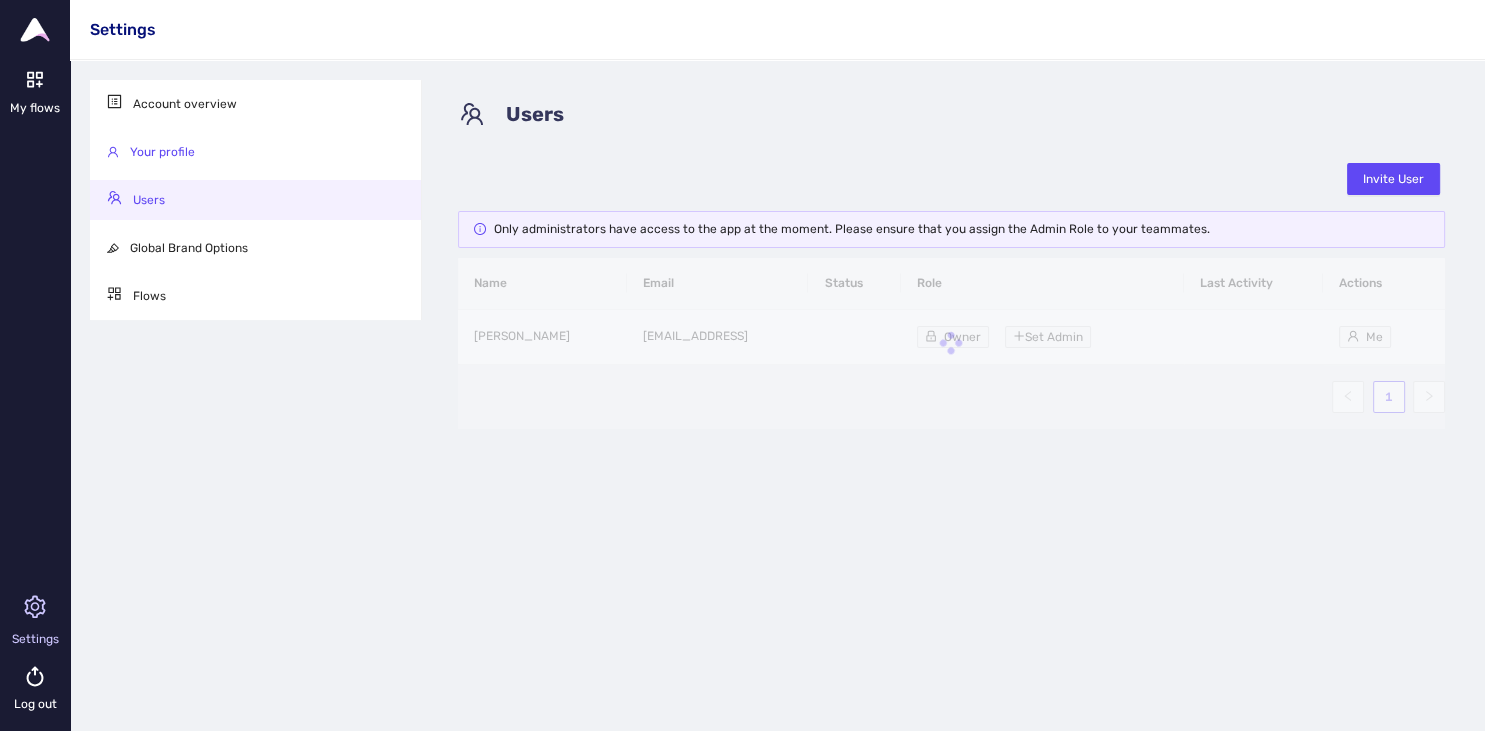 click on "Your profile" at bounding box center (162, 152) 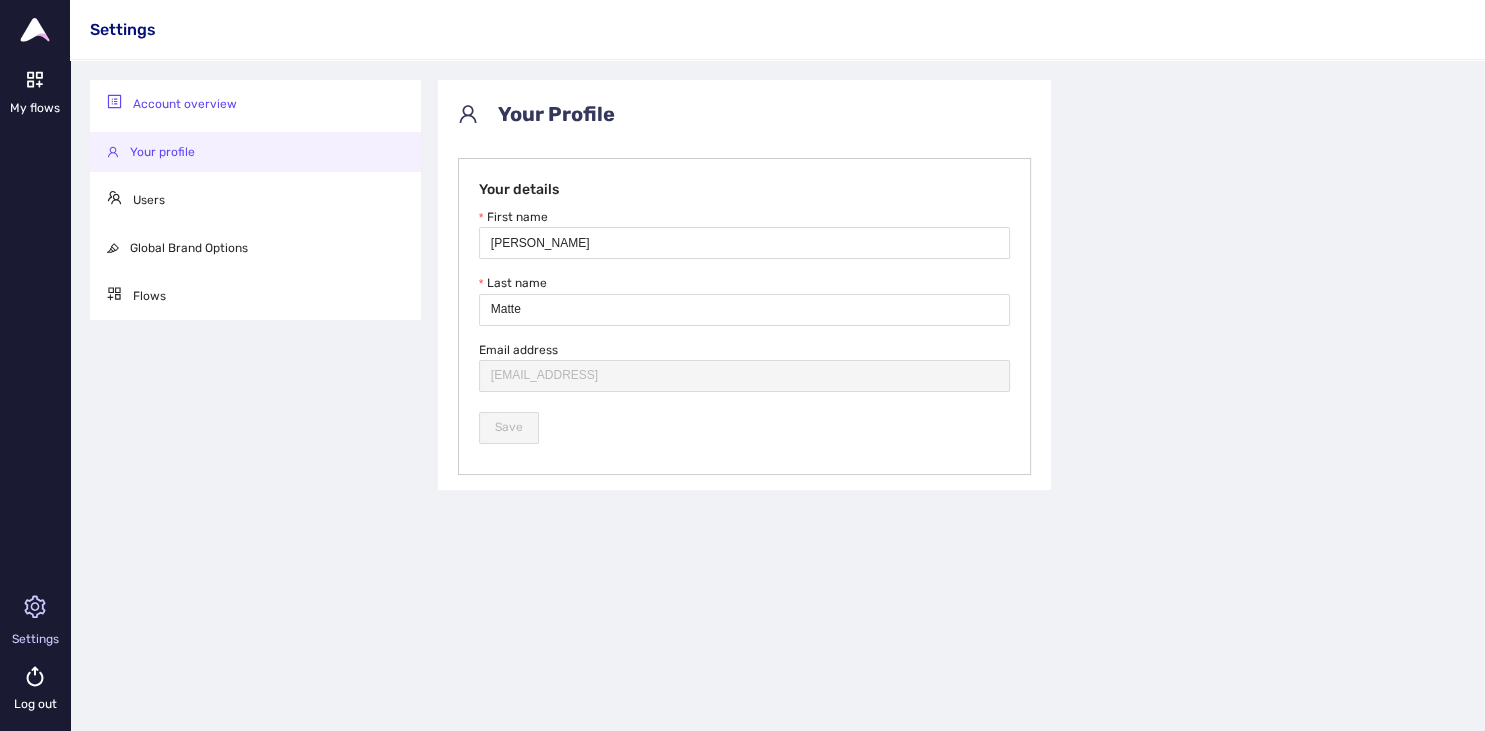 click on "Account overview" at bounding box center (185, 104) 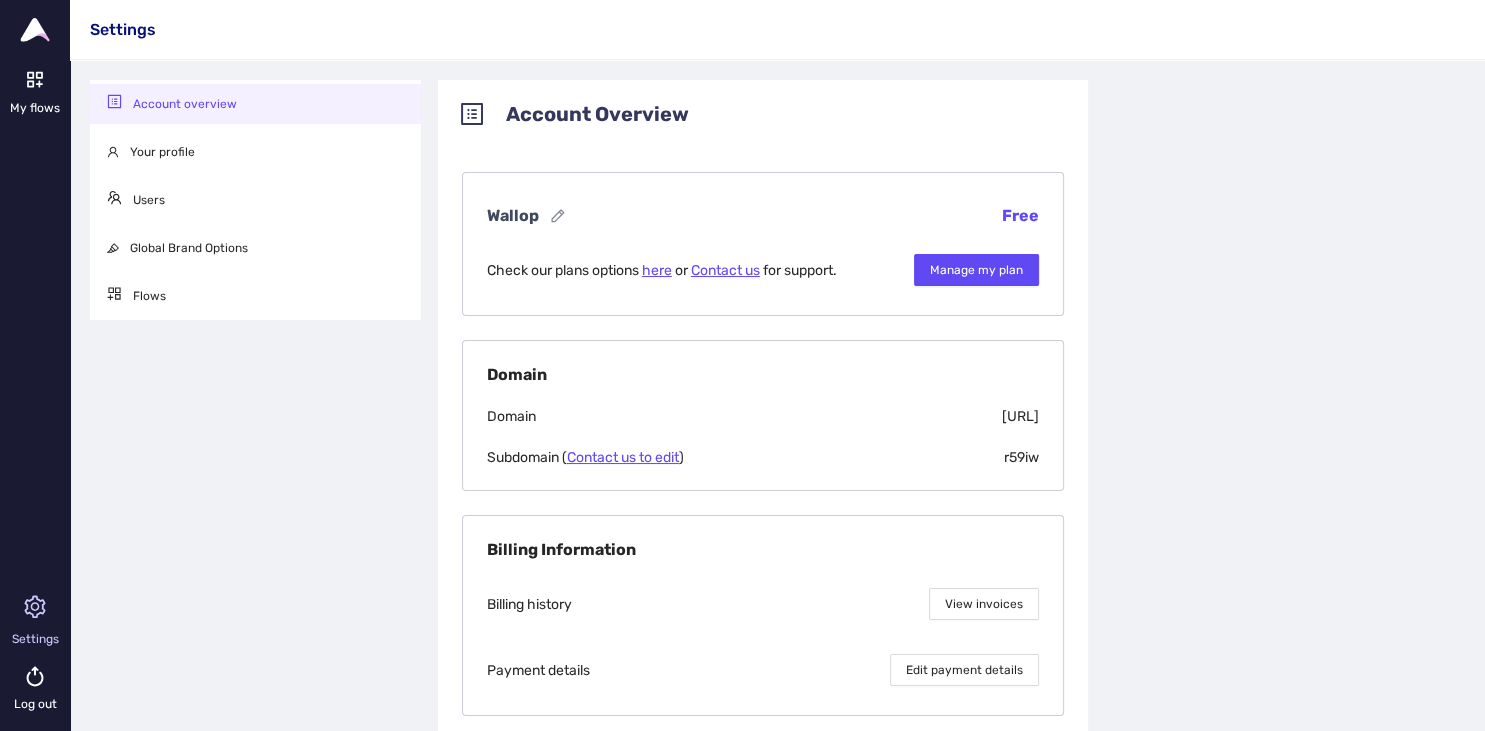 scroll, scrollTop: 60, scrollLeft: 0, axis: vertical 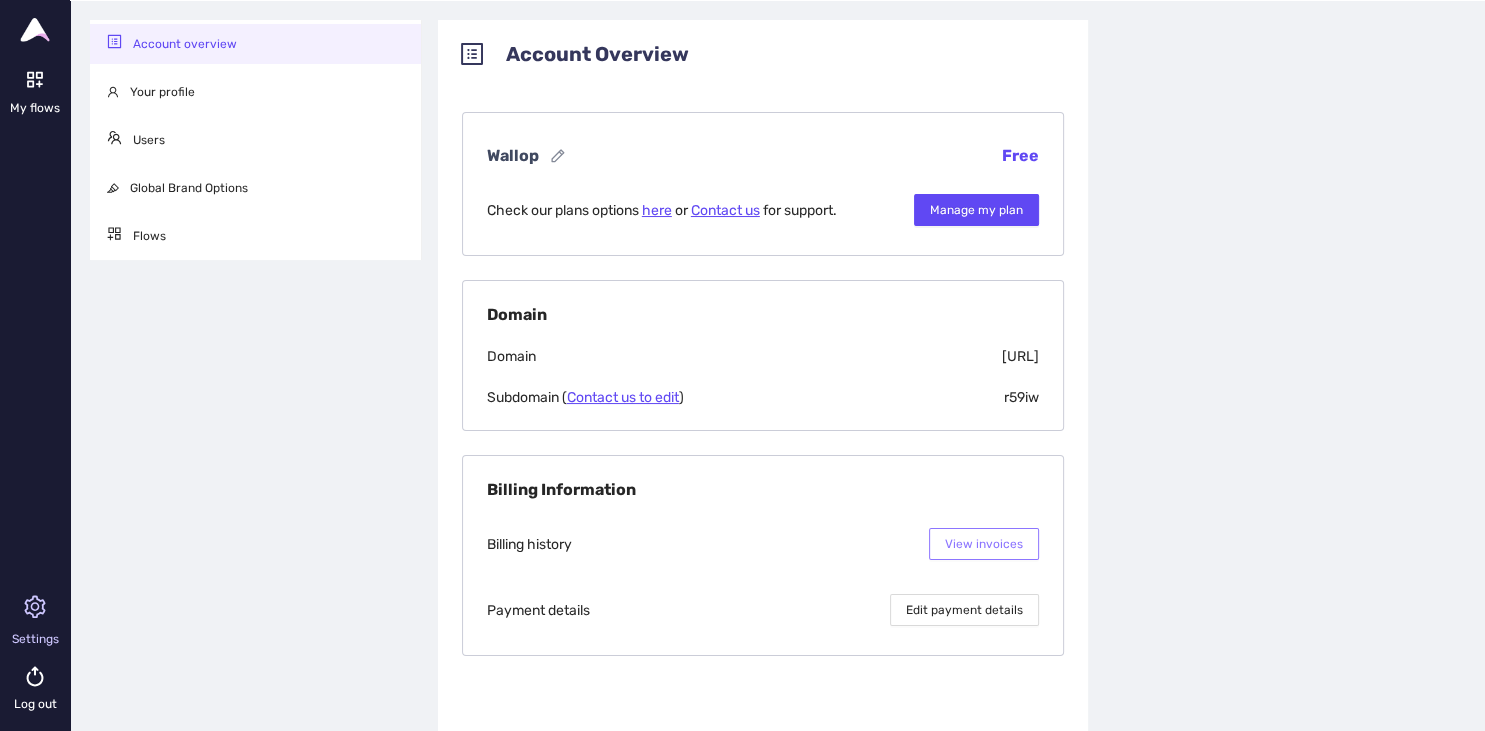 click on "View invoices" at bounding box center [984, 544] 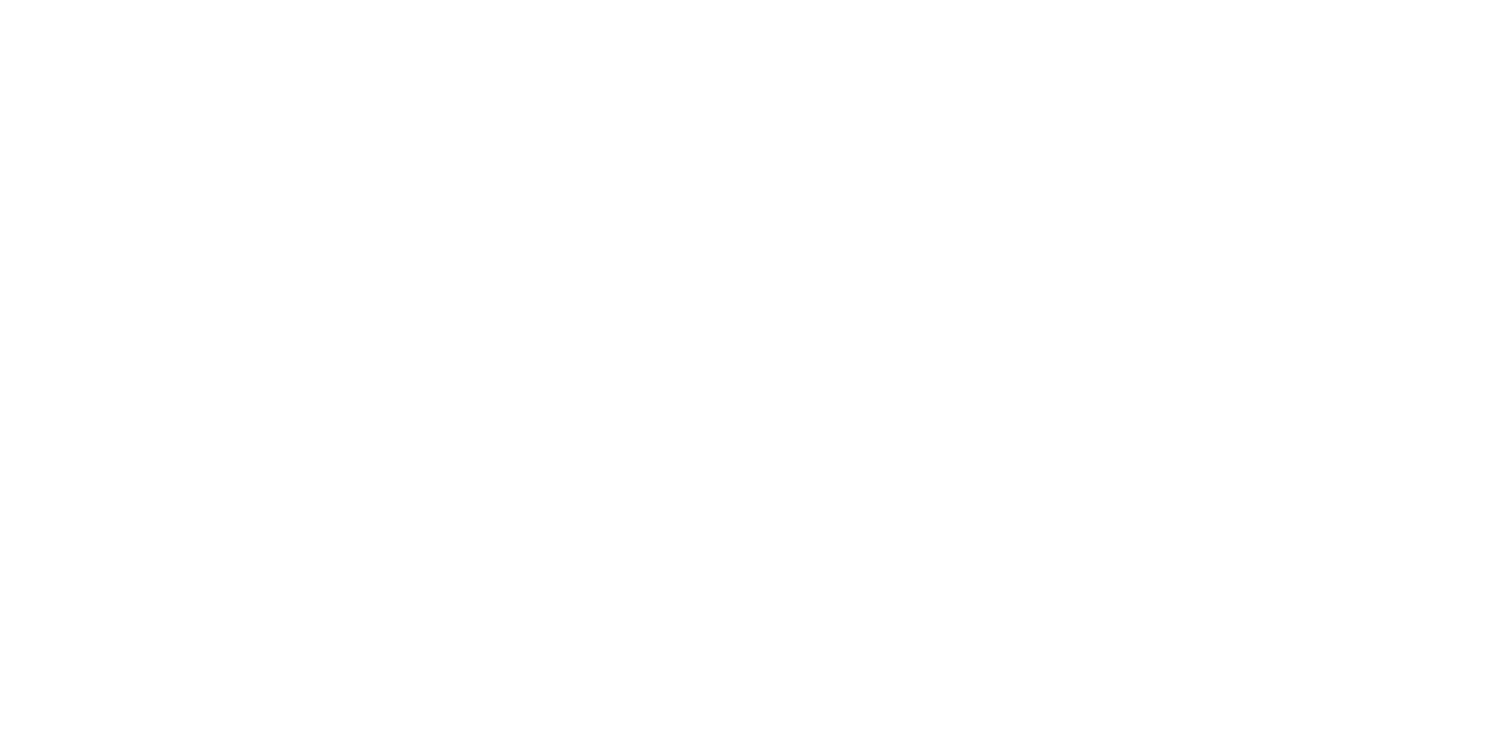 scroll, scrollTop: 0, scrollLeft: 0, axis: both 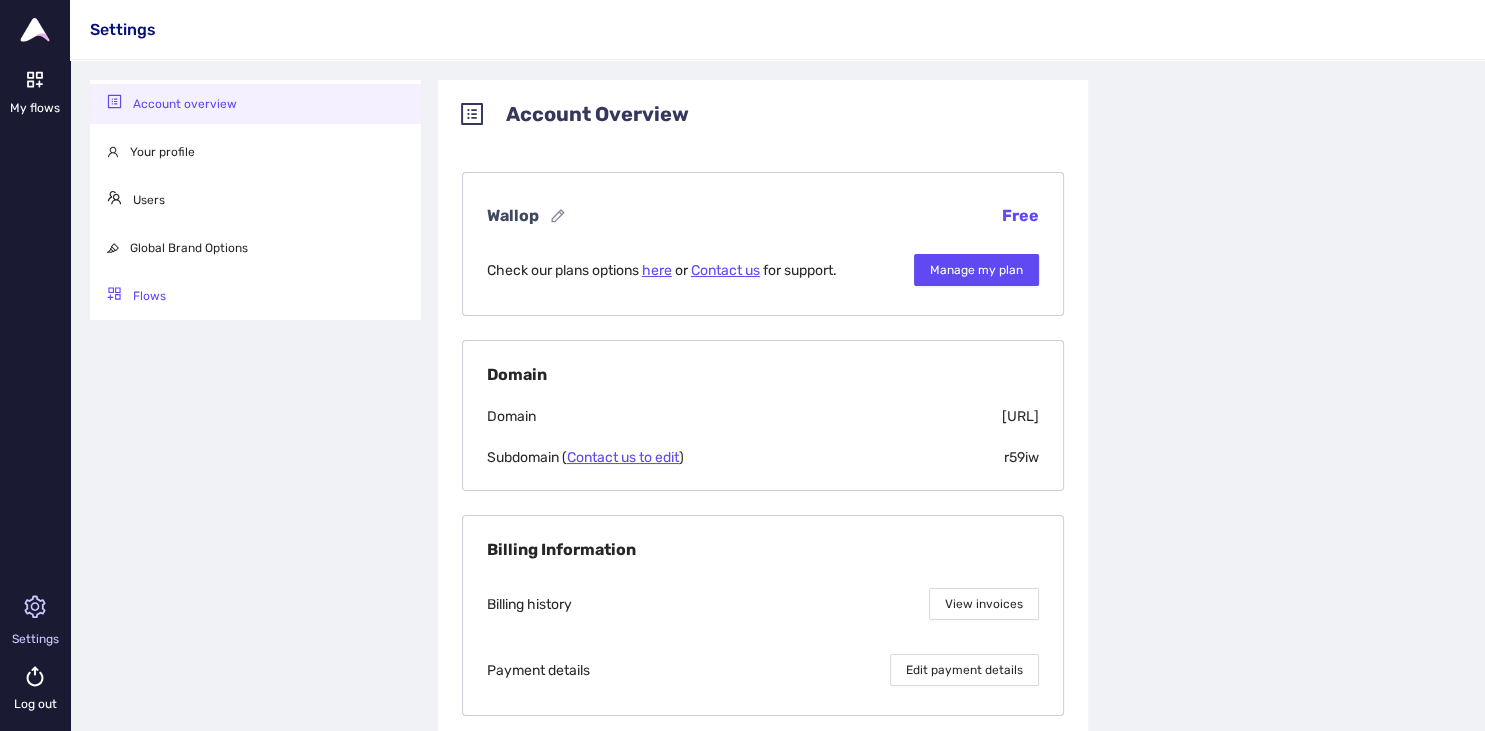 click 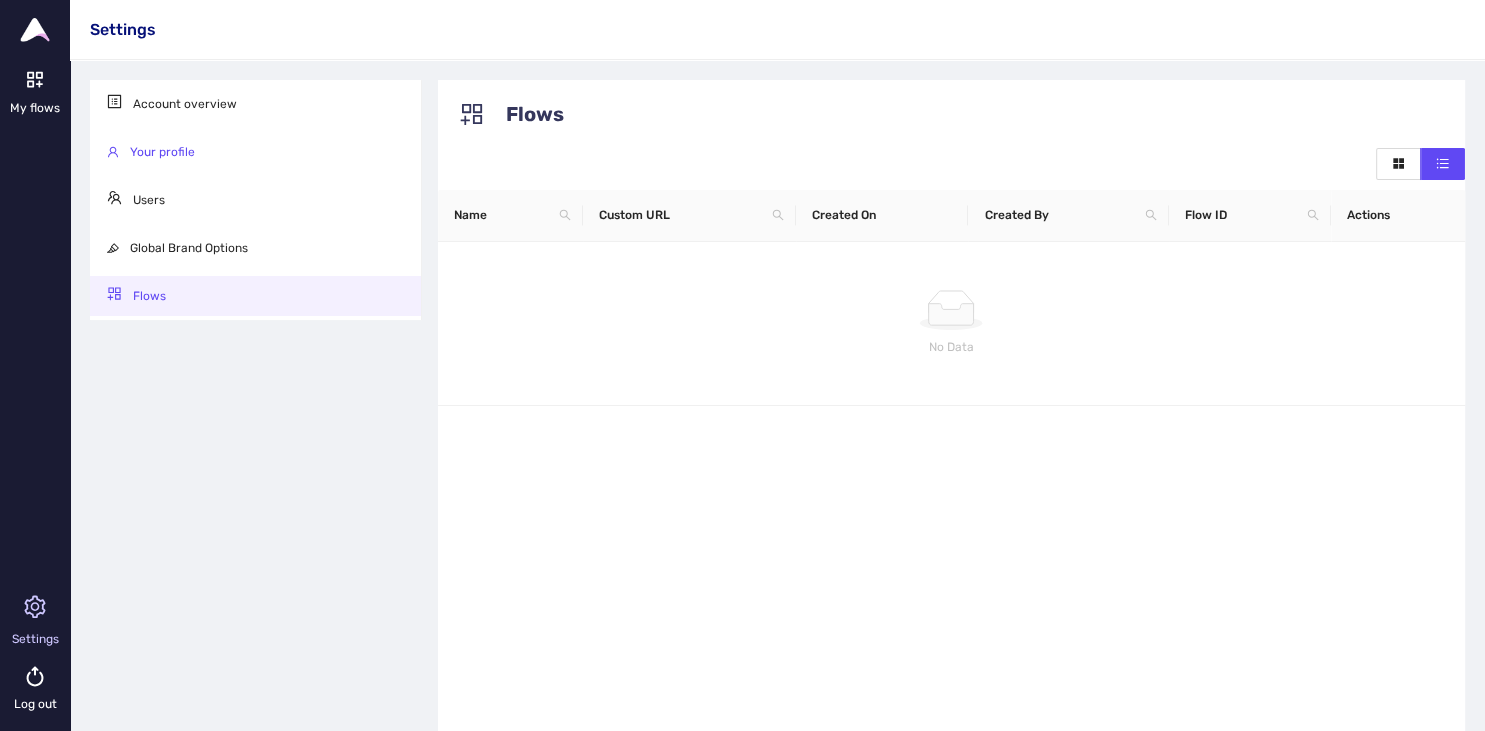 click on "Your profile" at bounding box center (162, 152) 